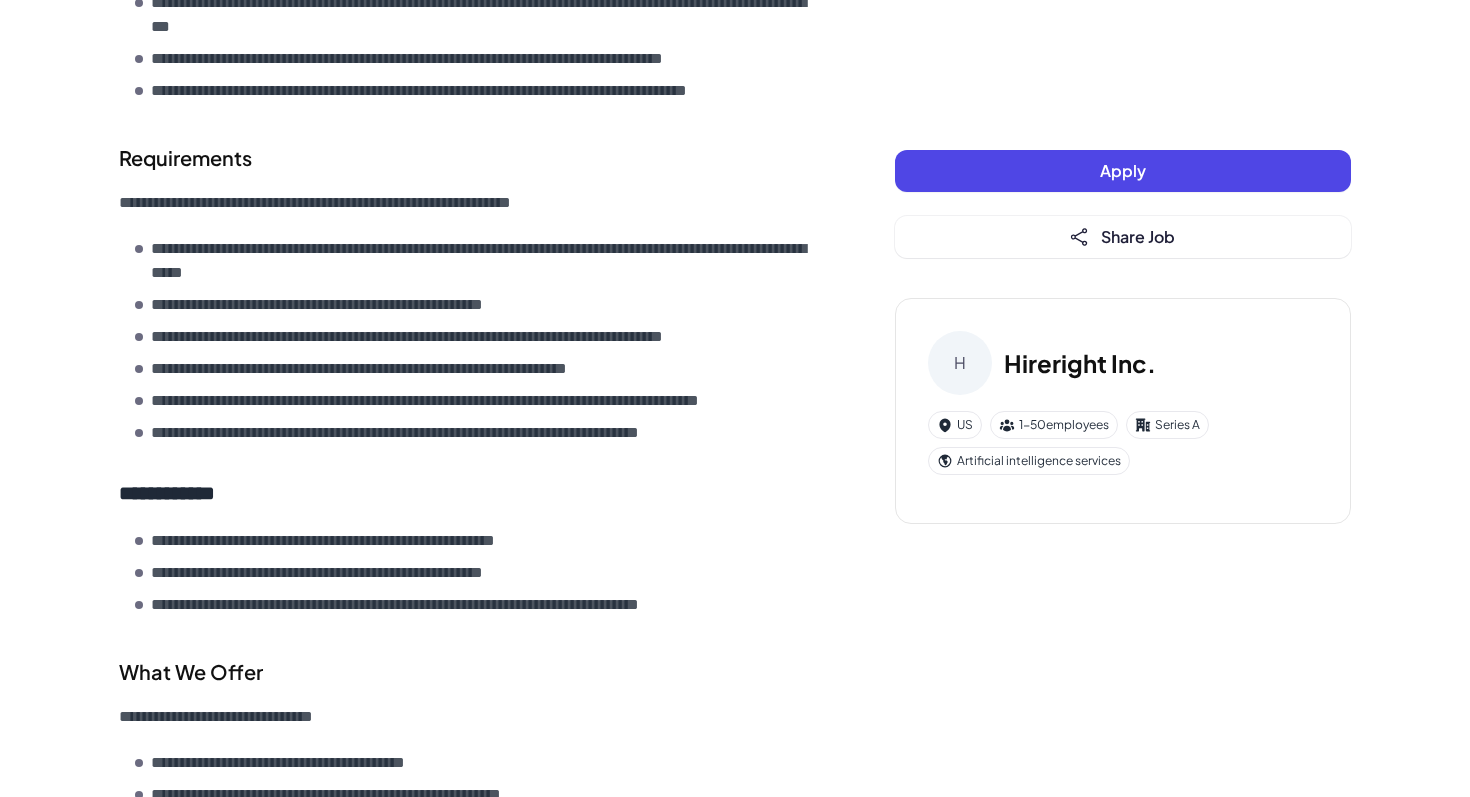scroll, scrollTop: 912, scrollLeft: 0, axis: vertical 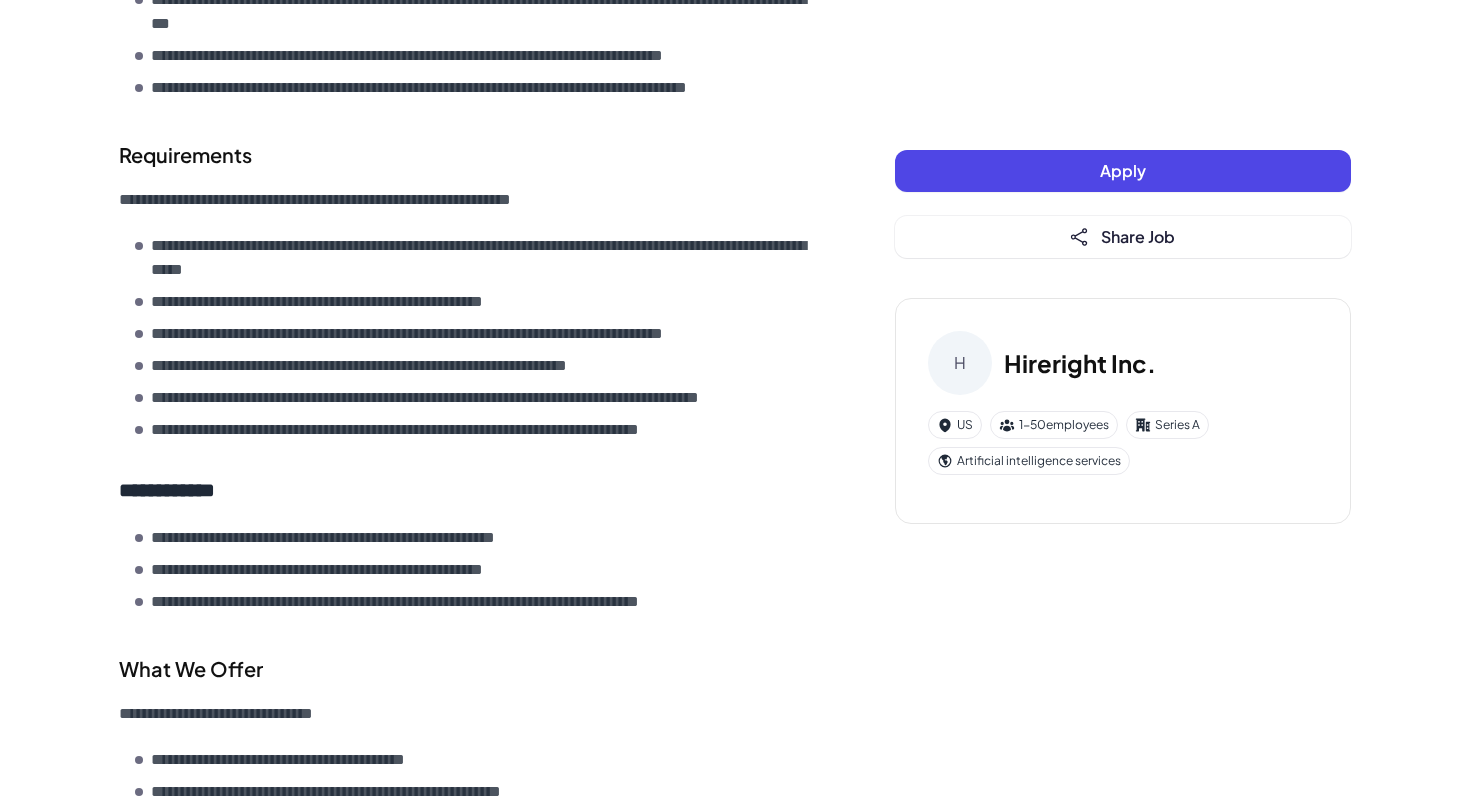 click on "**********" at bounding box center (451, 430) 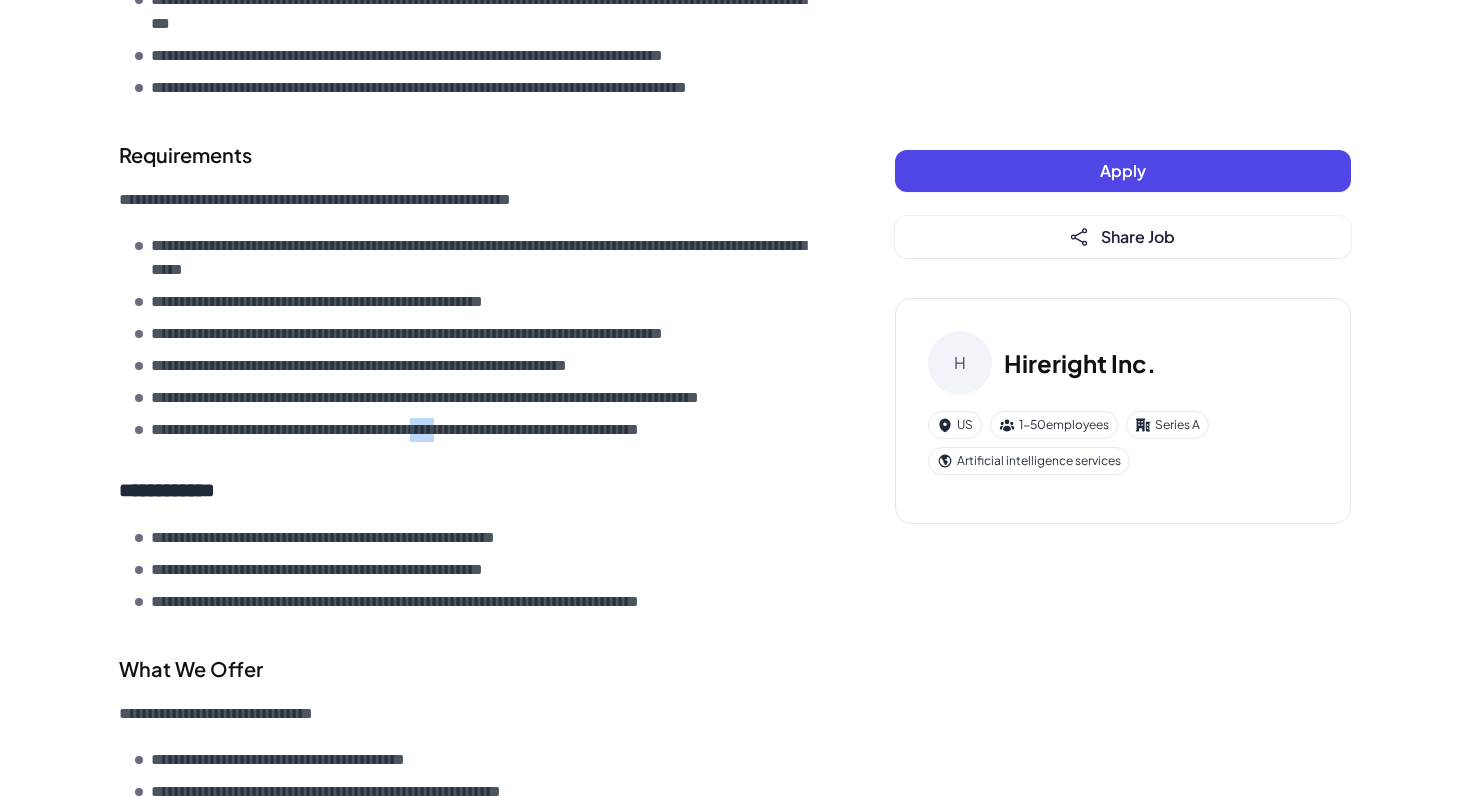 click on "**********" at bounding box center [451, 430] 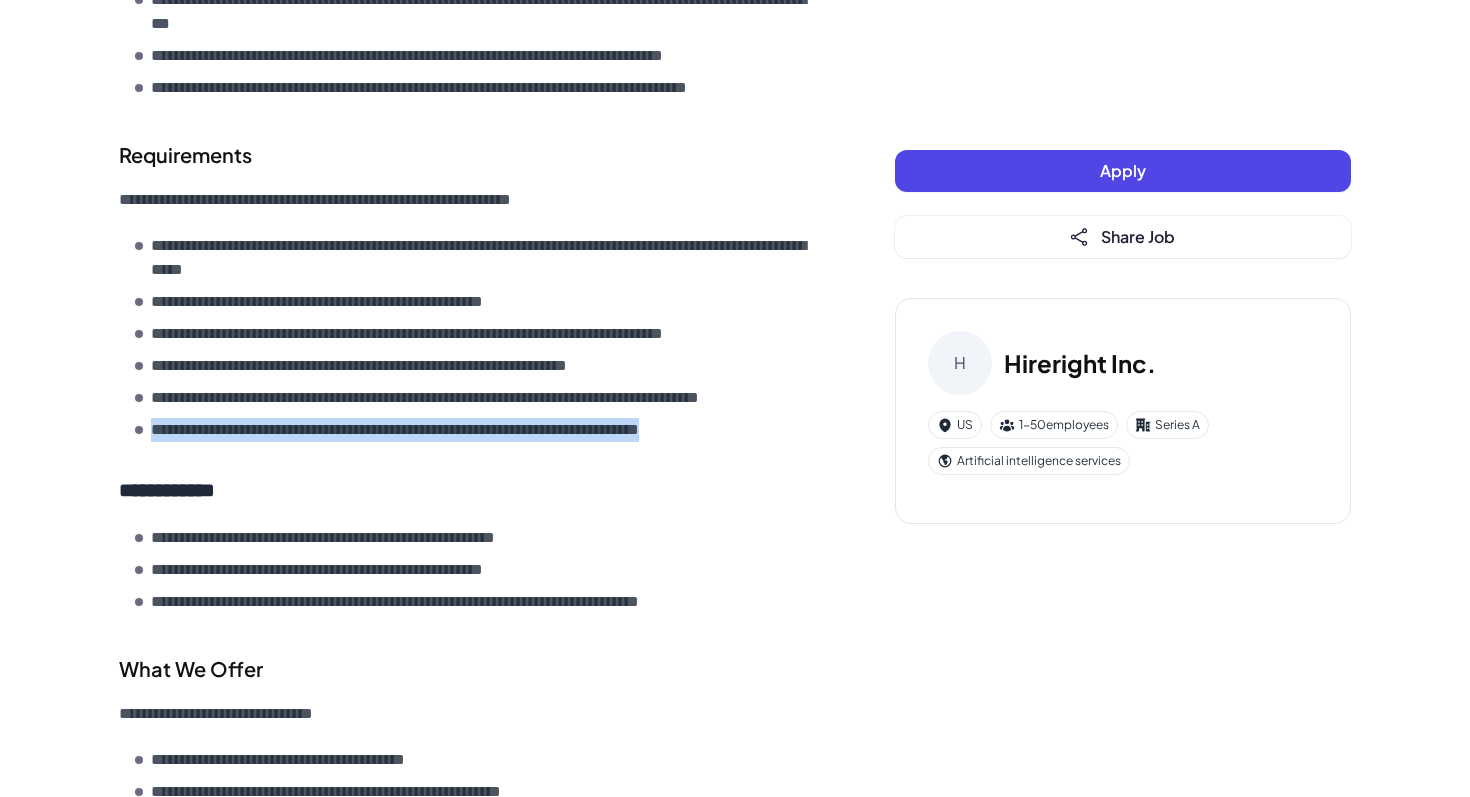 click on "**********" at bounding box center (451, 430) 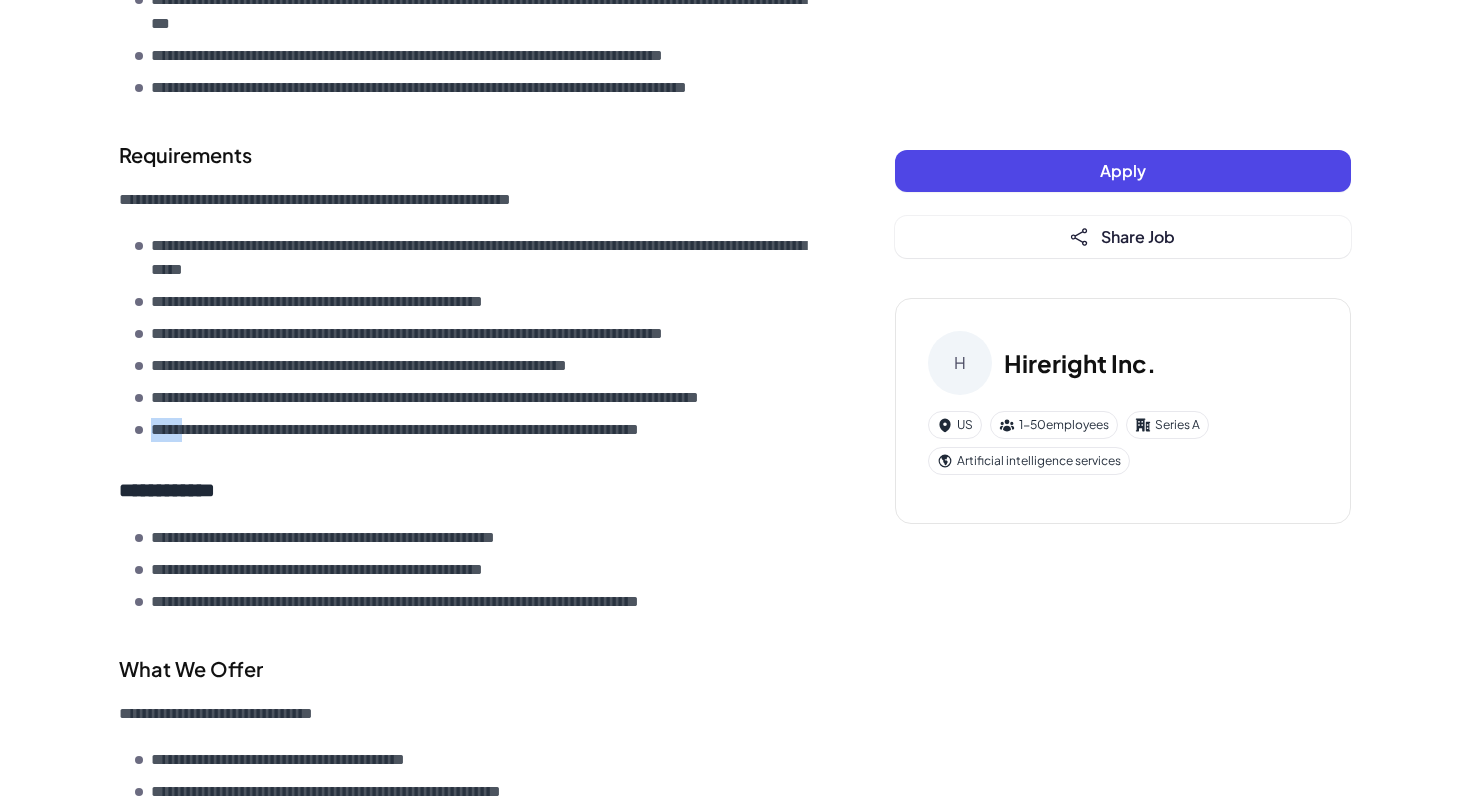 click on "**********" at bounding box center [475, 338] 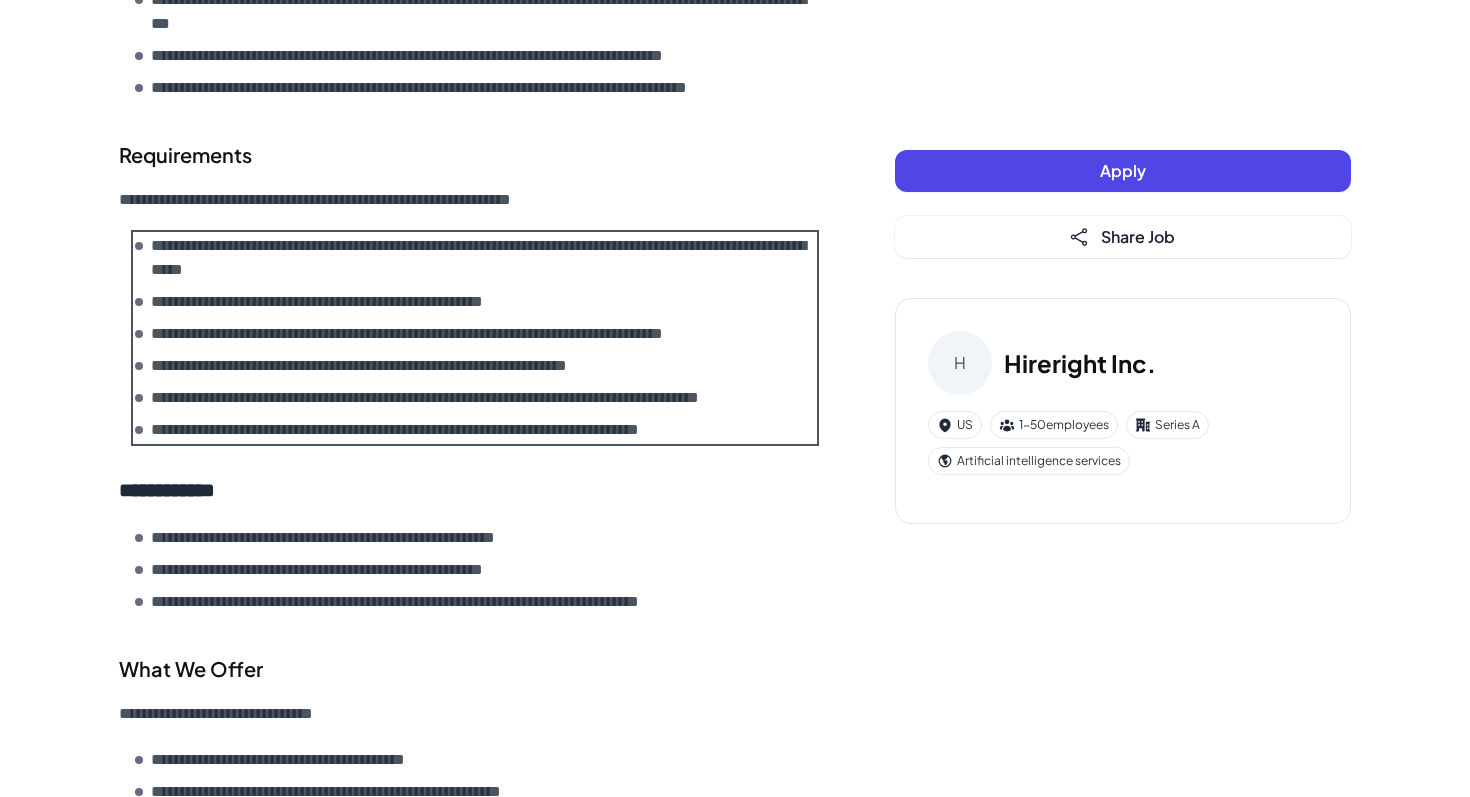 click on "**********" at bounding box center [475, 338] 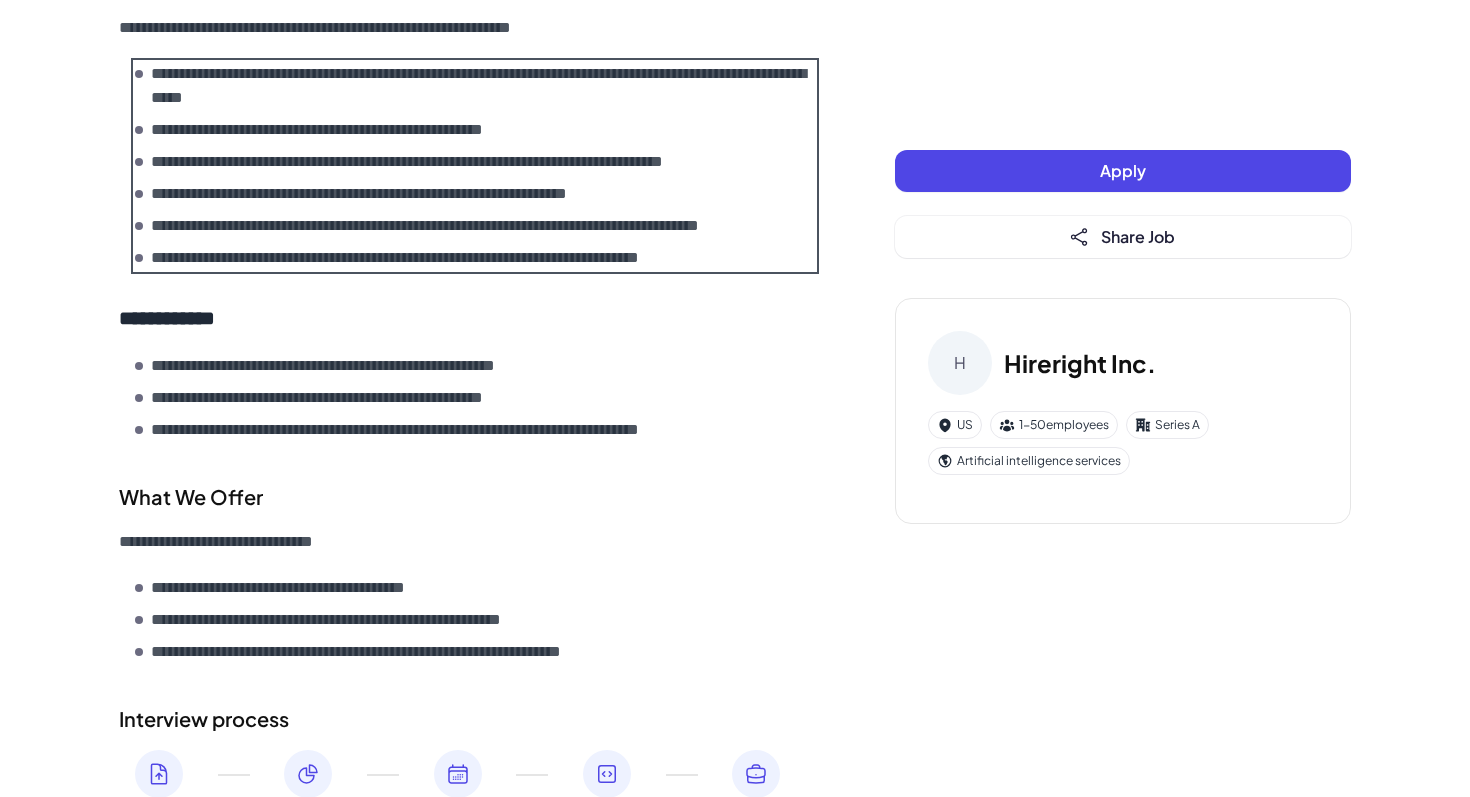scroll, scrollTop: 1085, scrollLeft: 0, axis: vertical 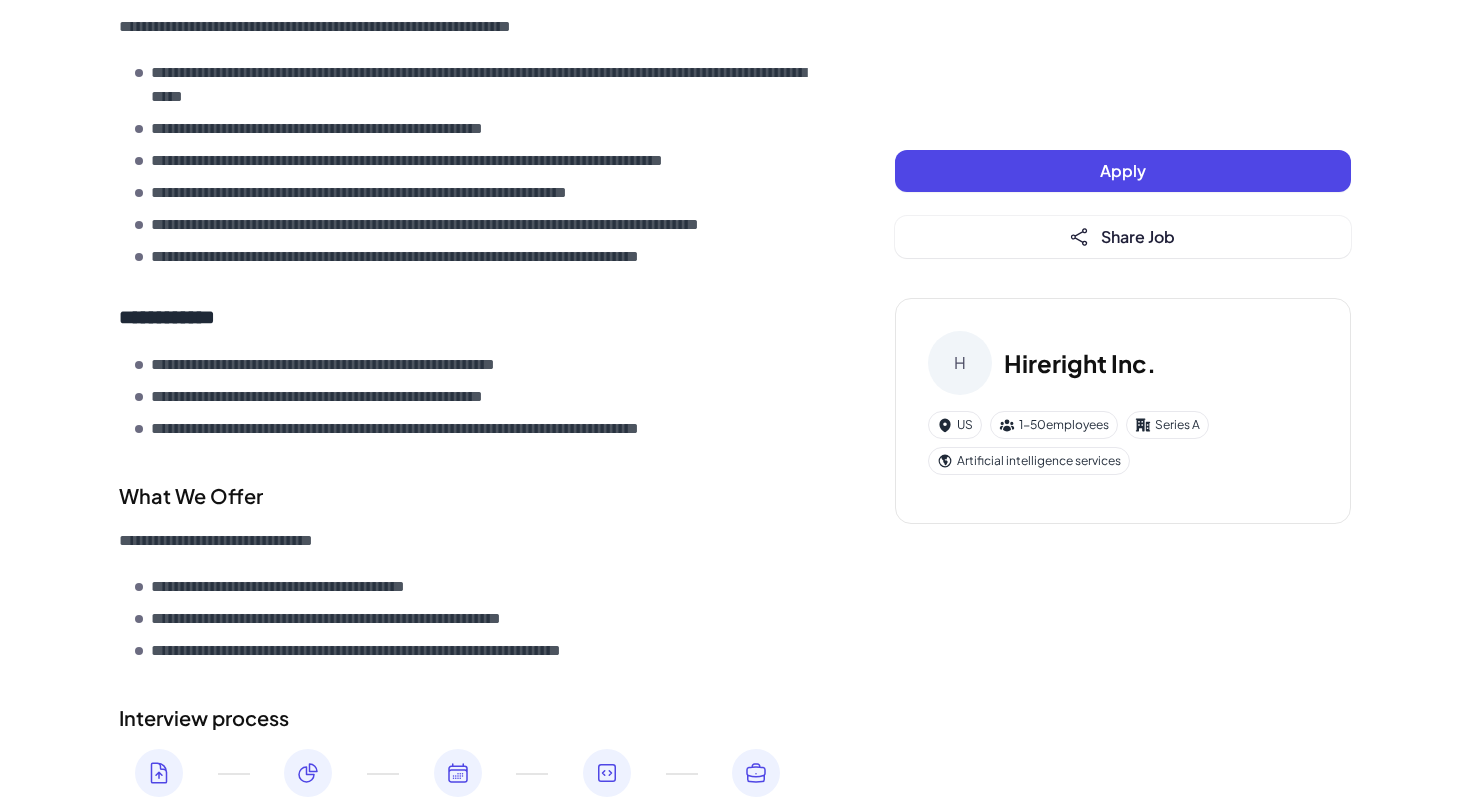 click on "**********" at bounding box center (475, 397) 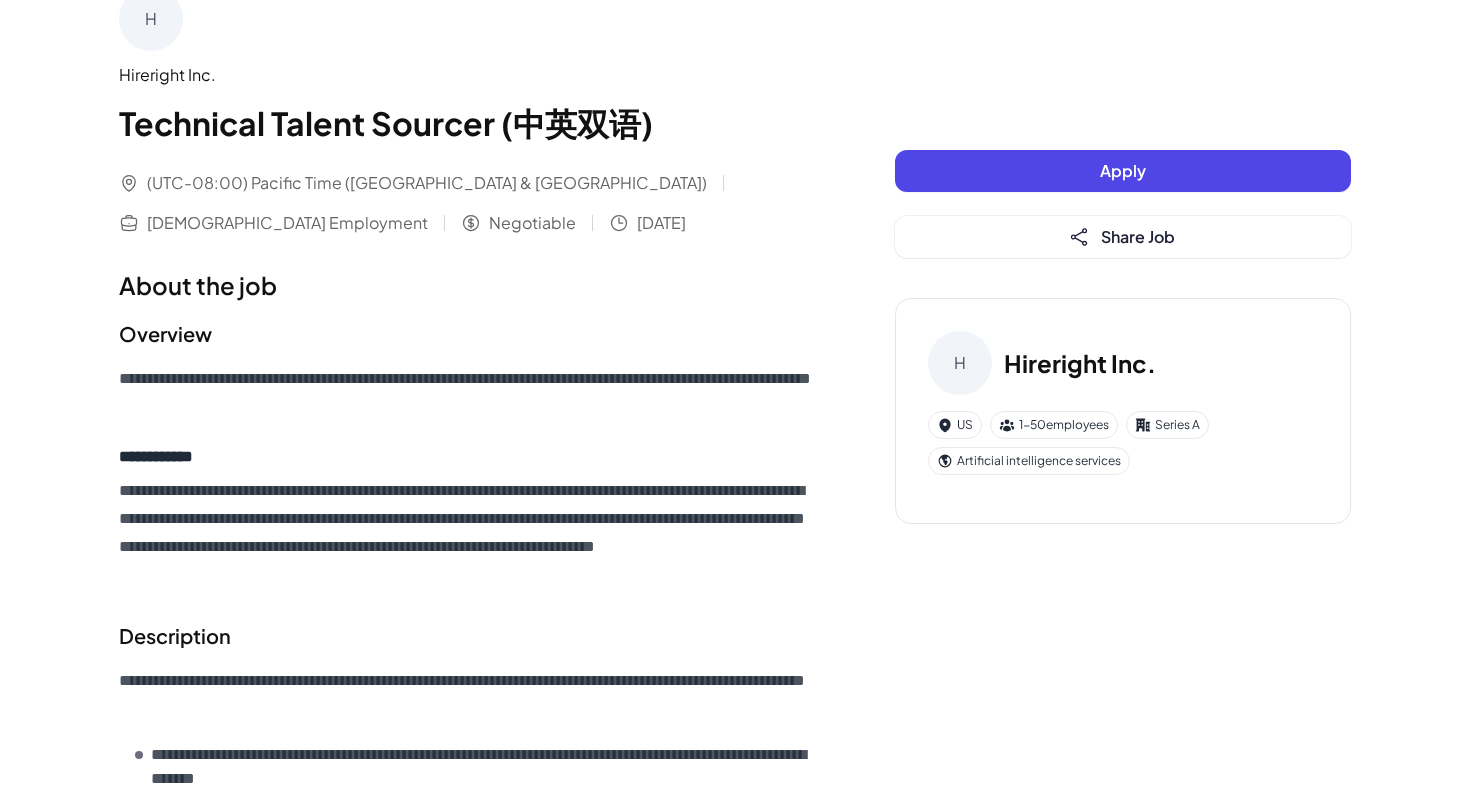 scroll, scrollTop: 46, scrollLeft: 0, axis: vertical 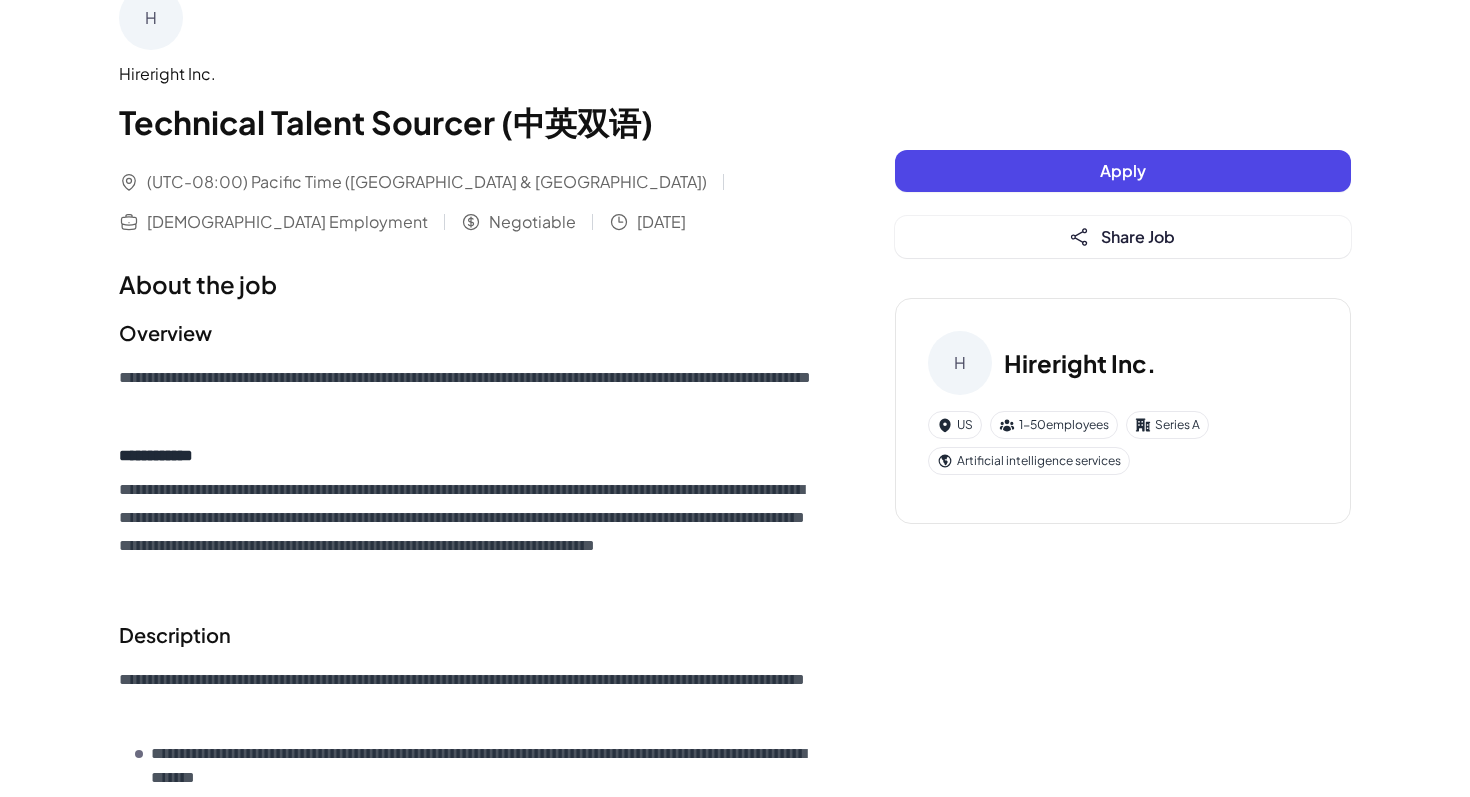 click on "Hireright Inc." at bounding box center [1080, 363] 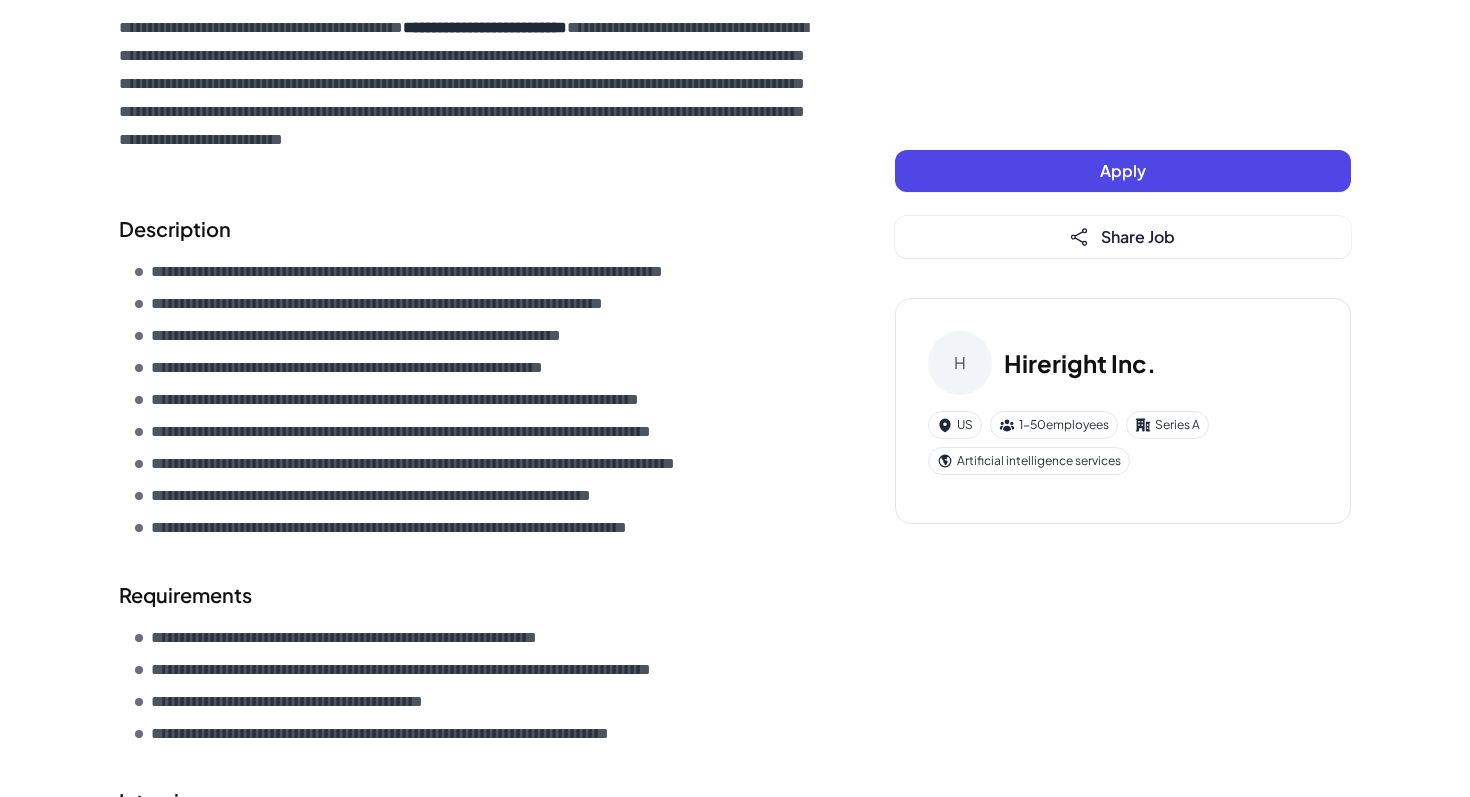 scroll, scrollTop: 0, scrollLeft: 0, axis: both 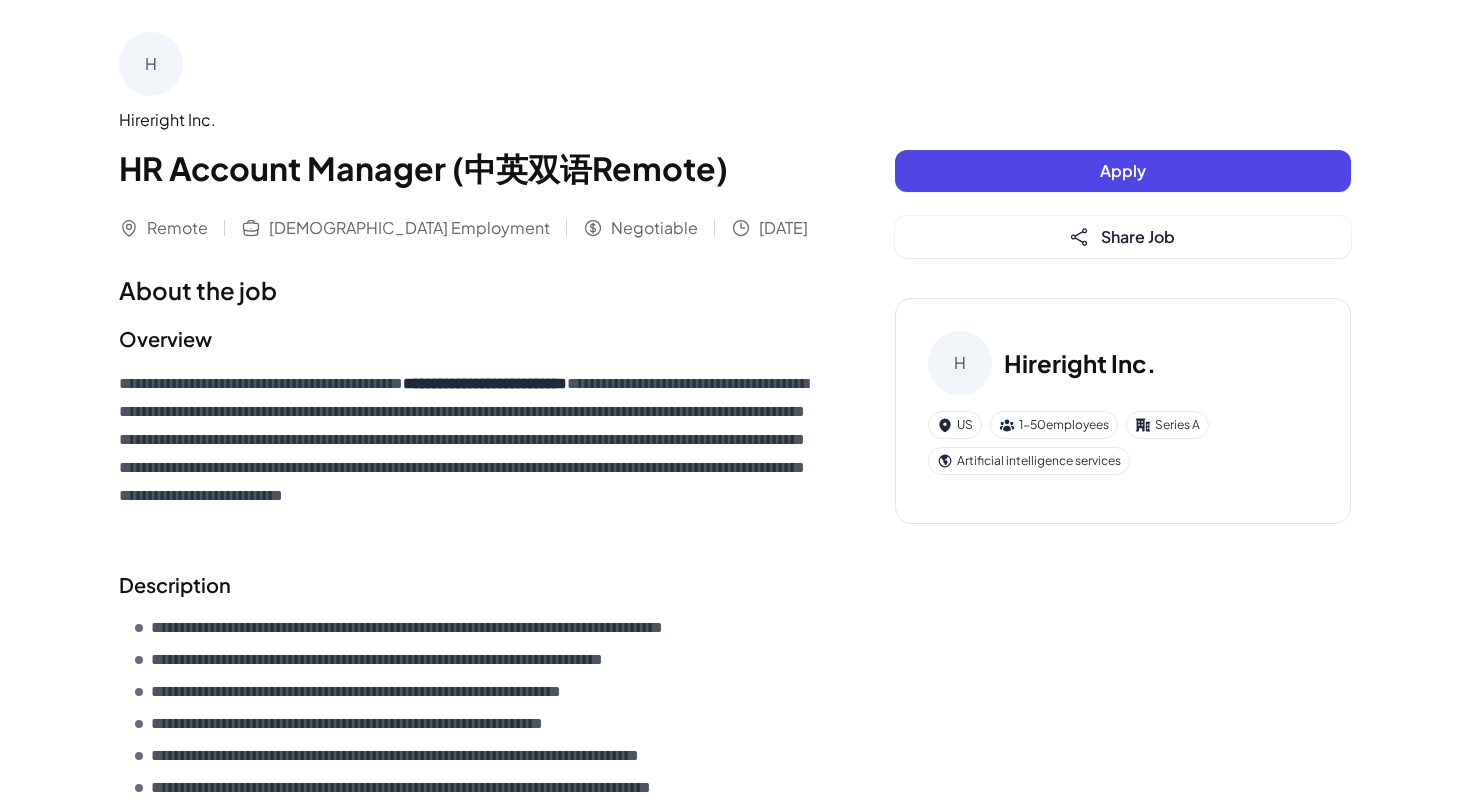 click on "HR Account Manager (中英双语Remote)" at bounding box center (467, 168) 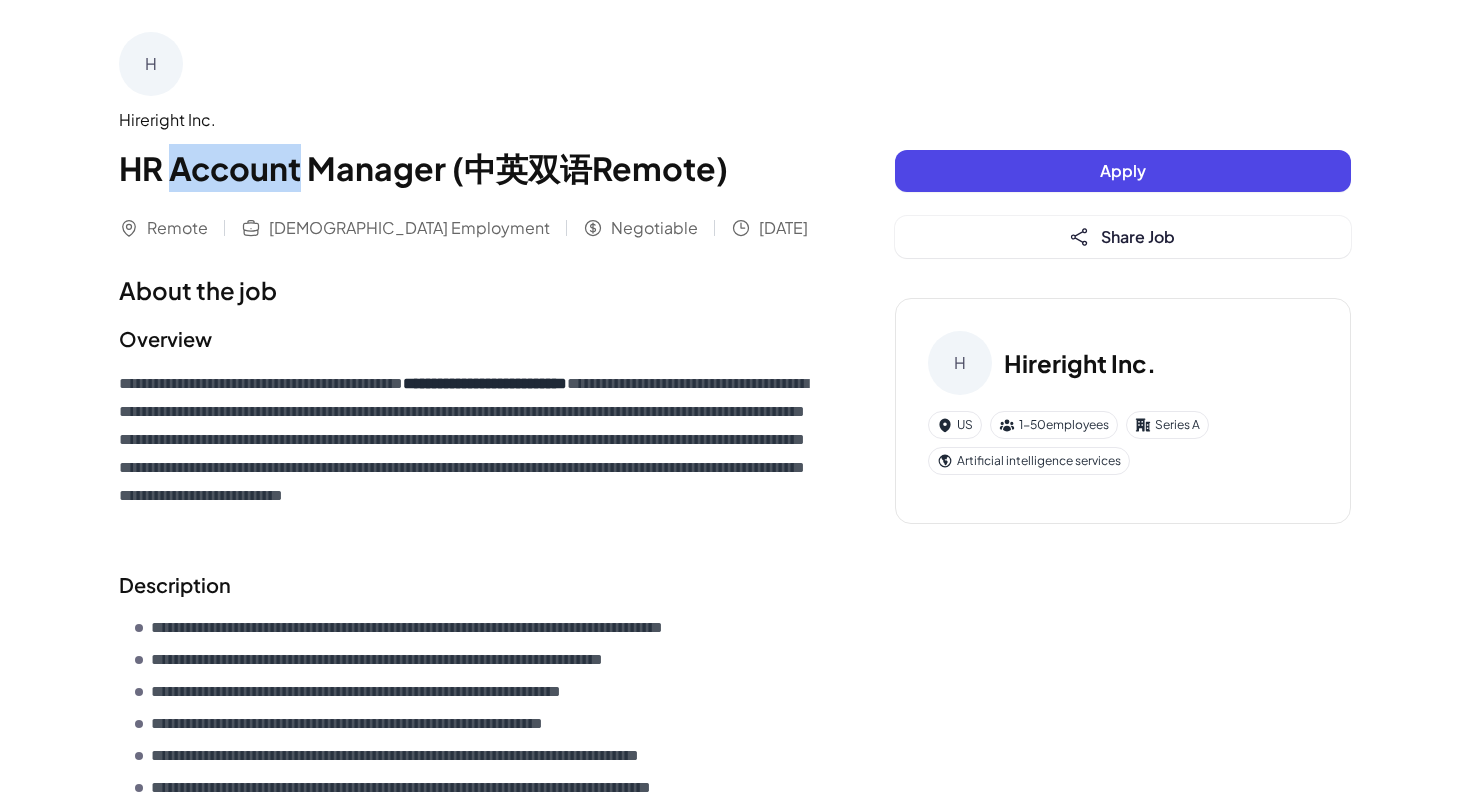 click on "HR Account Manager (中英双语Remote)" at bounding box center (467, 168) 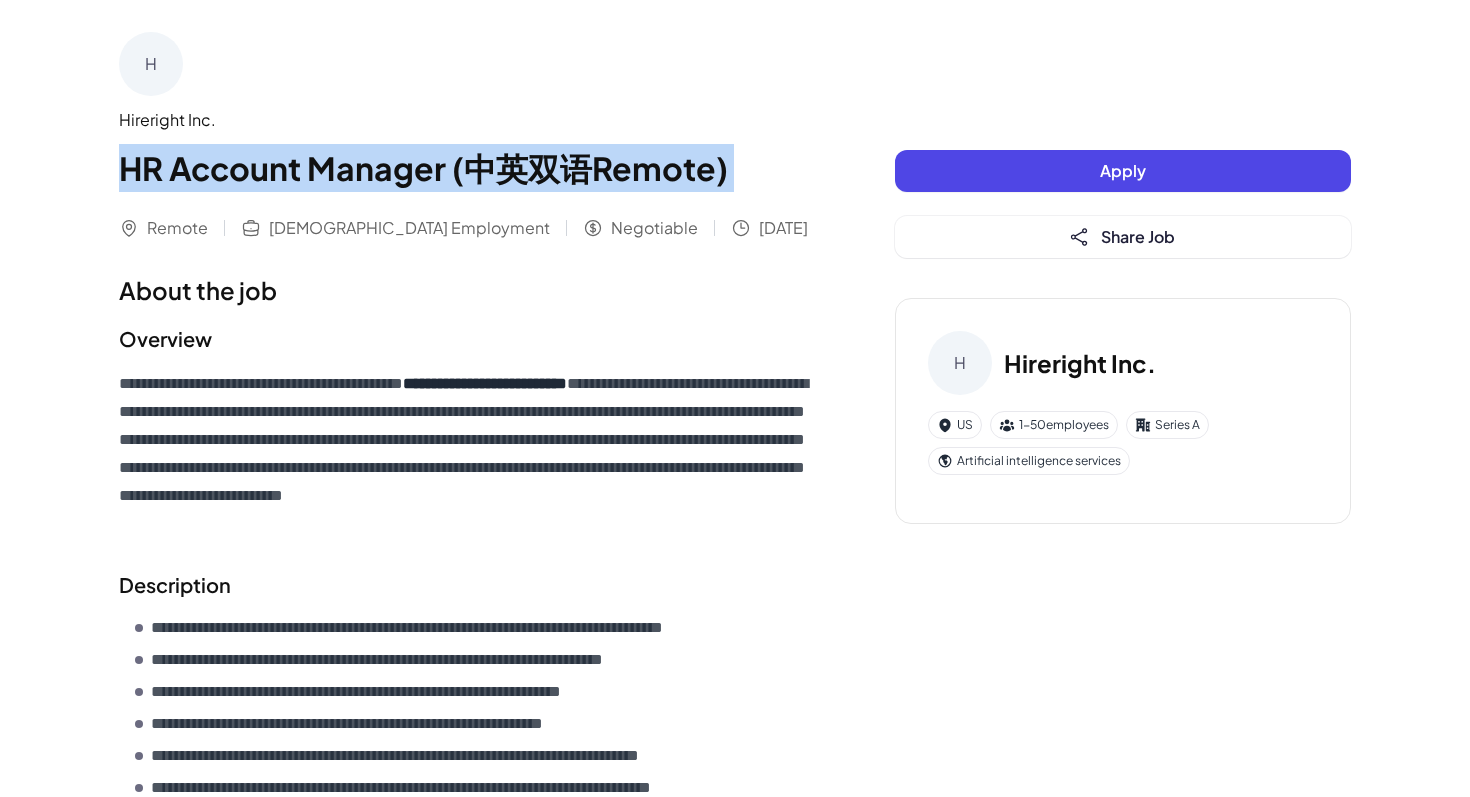 click on "HR Account Manager (中英双语Remote)" at bounding box center (467, 168) 